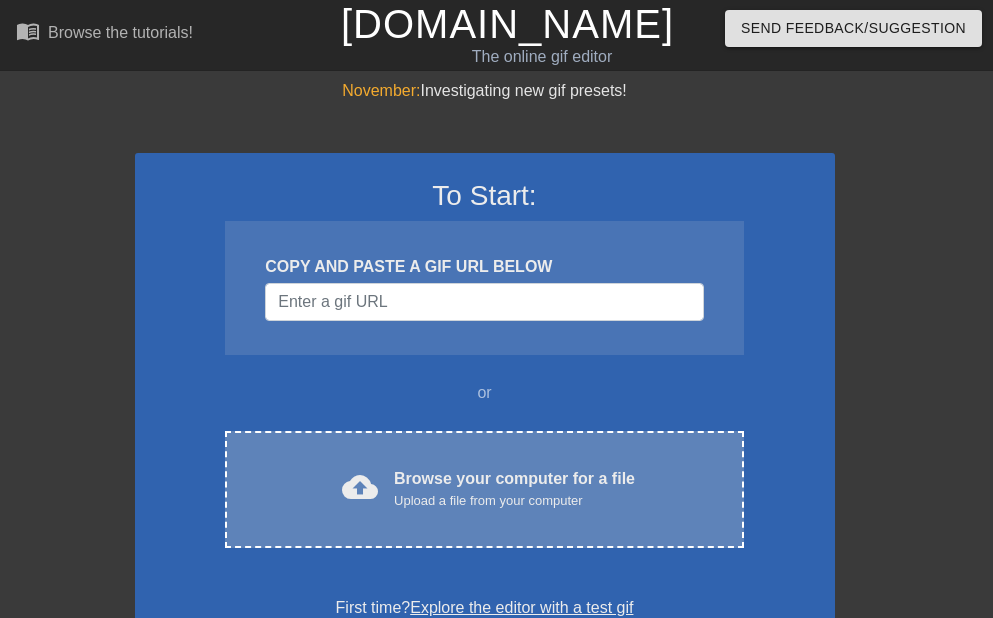 scroll, scrollTop: 0, scrollLeft: 0, axis: both 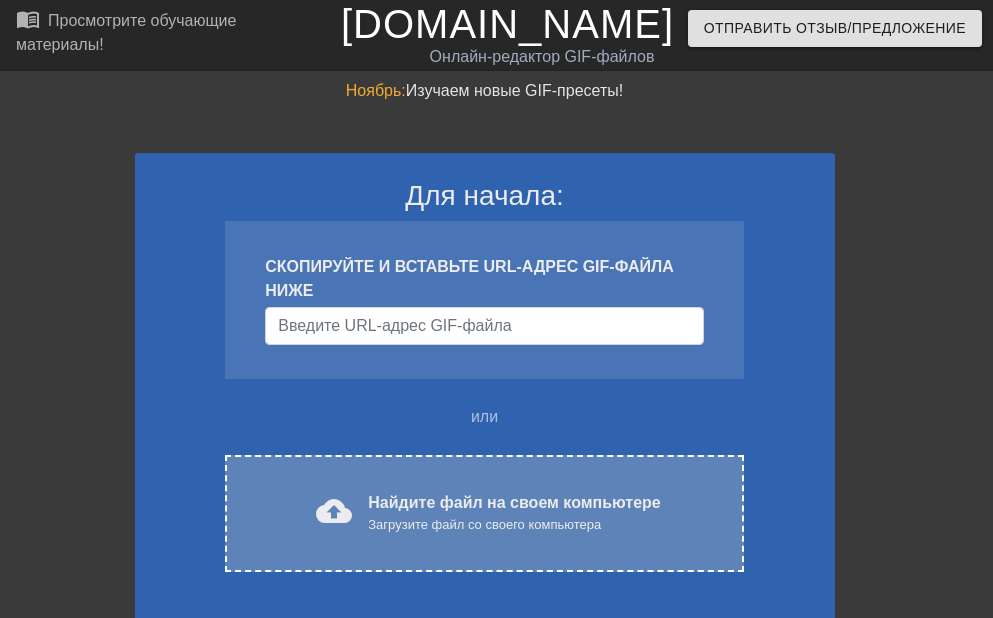 click on "cloud_upload" at bounding box center [334, 511] 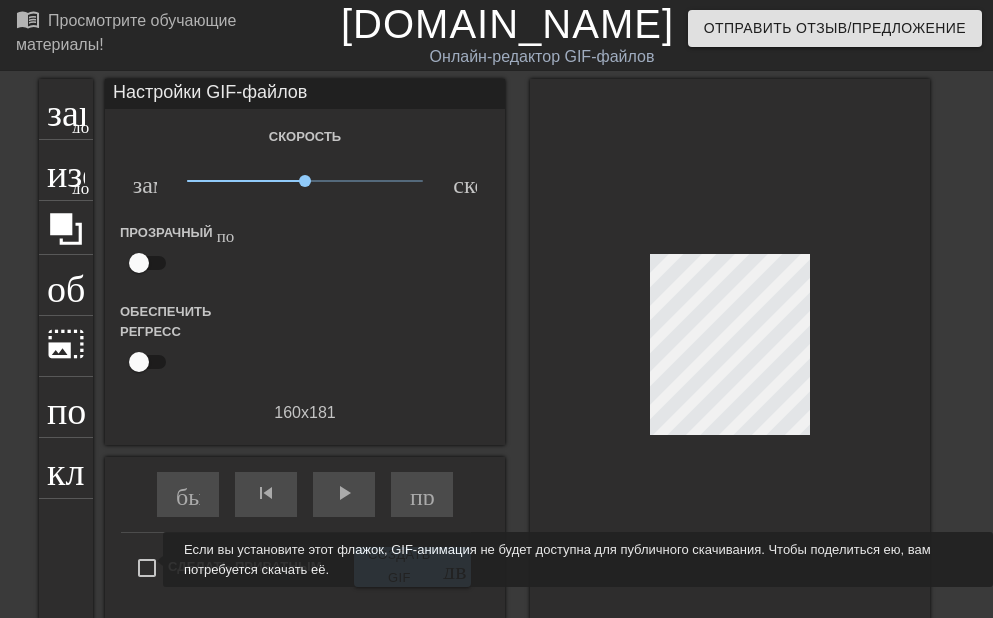 click on "Сделать приватным" at bounding box center (147, 568) 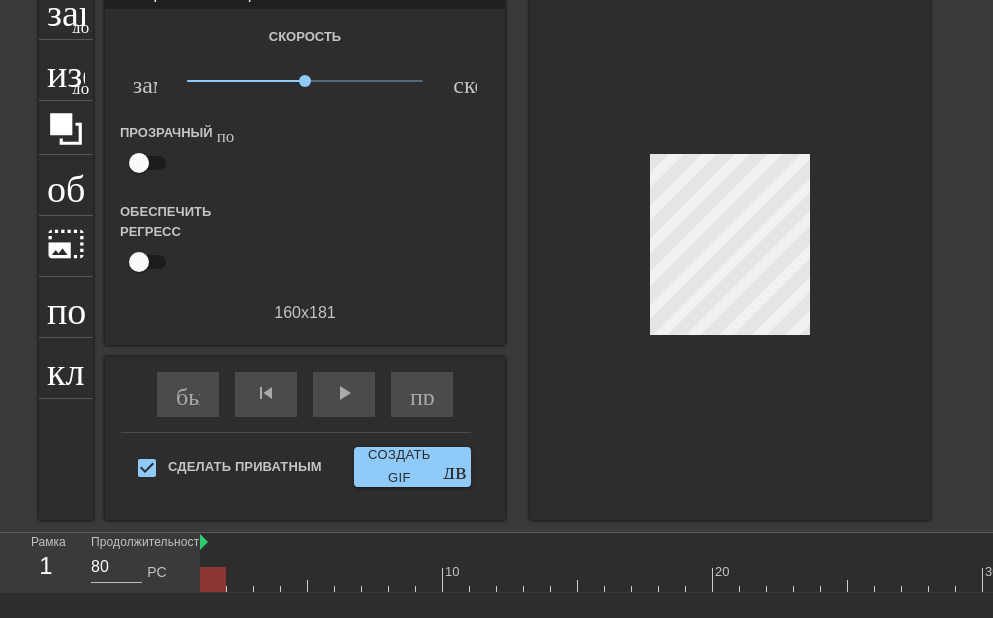 scroll, scrollTop: 0, scrollLeft: 0, axis: both 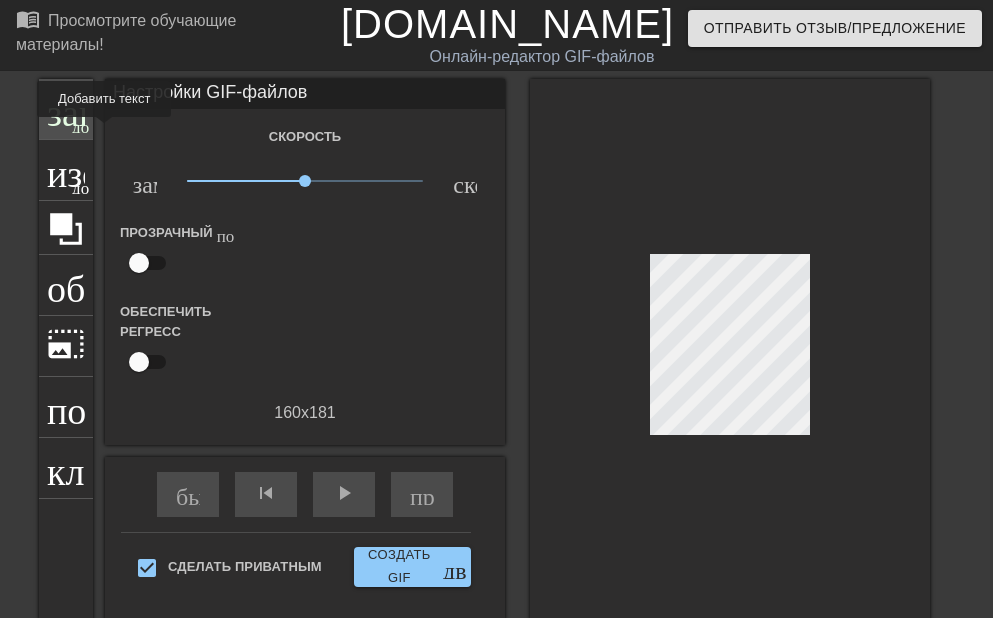 click on "добавить_круг" at bounding box center [129, 124] 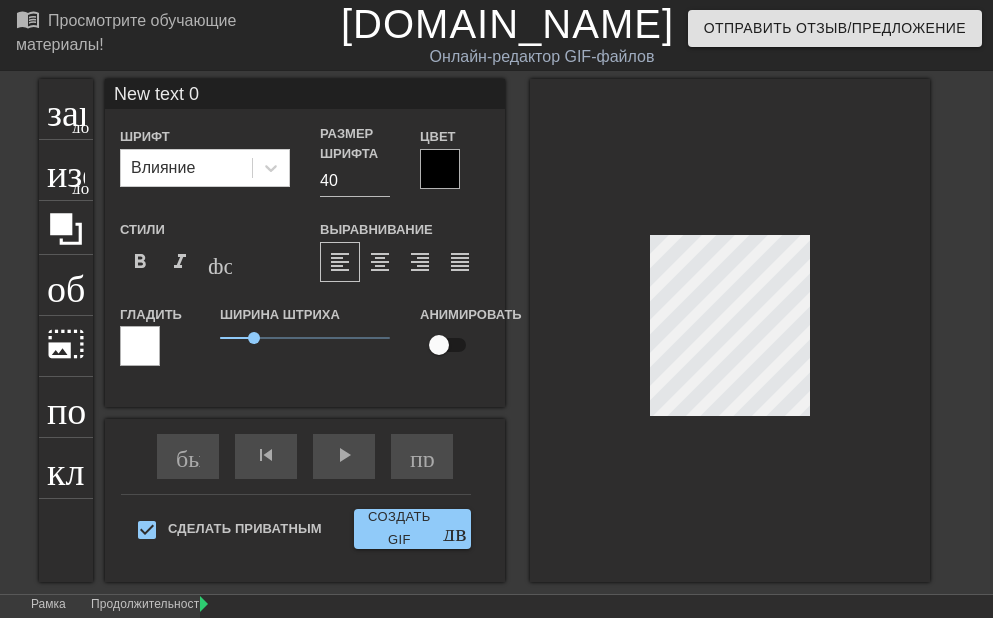 scroll, scrollTop: 2, scrollLeft: 5, axis: both 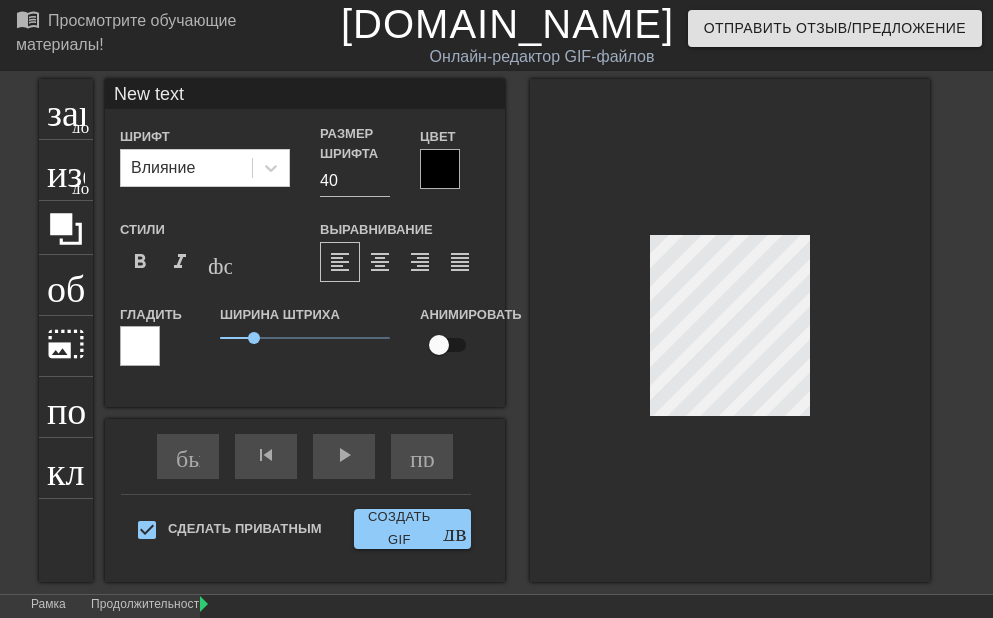 type on "New text" 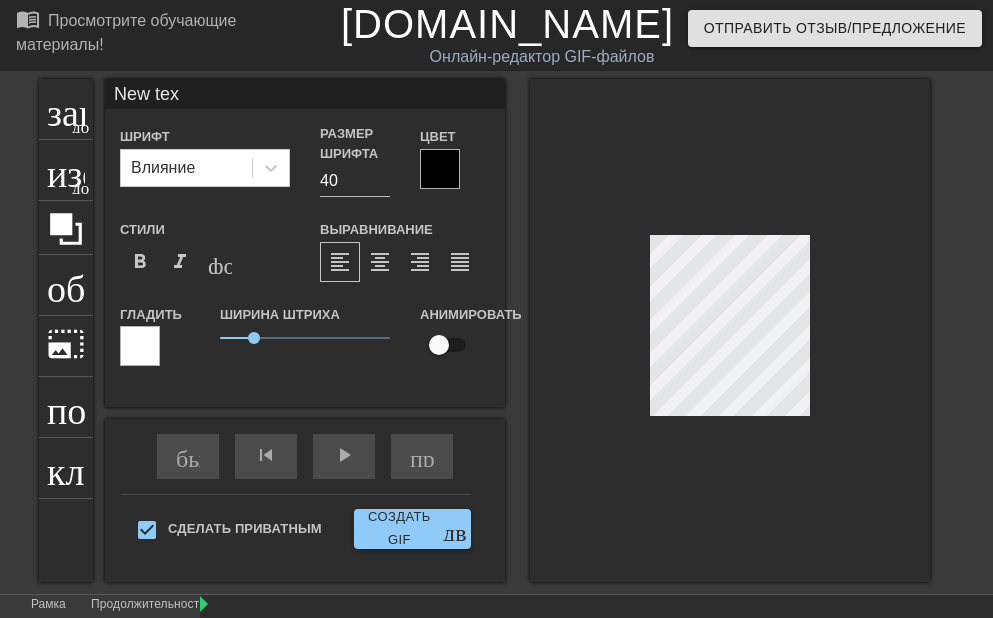 type on "New te" 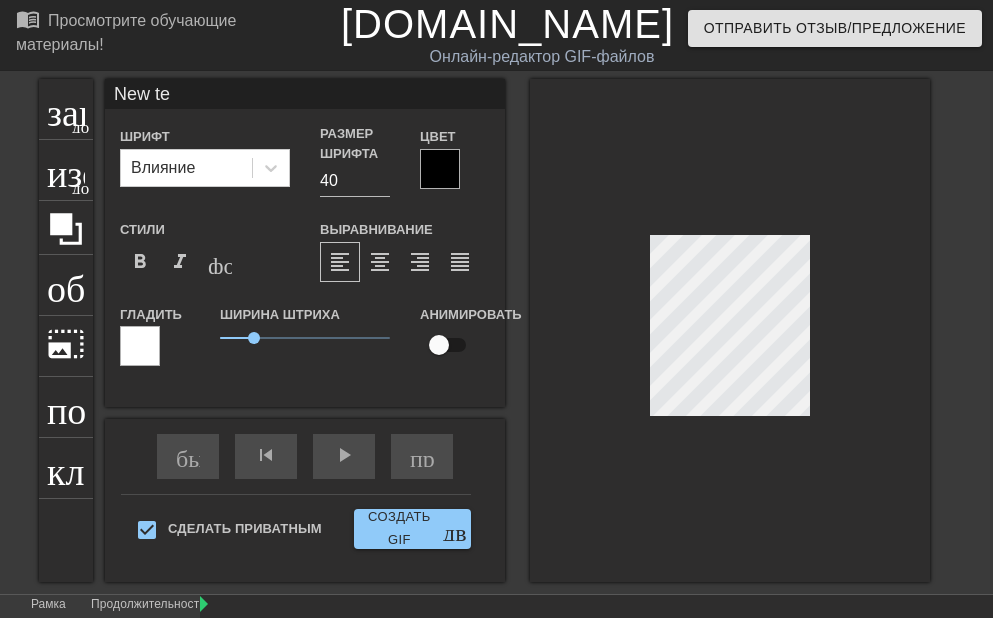 type on "New t" 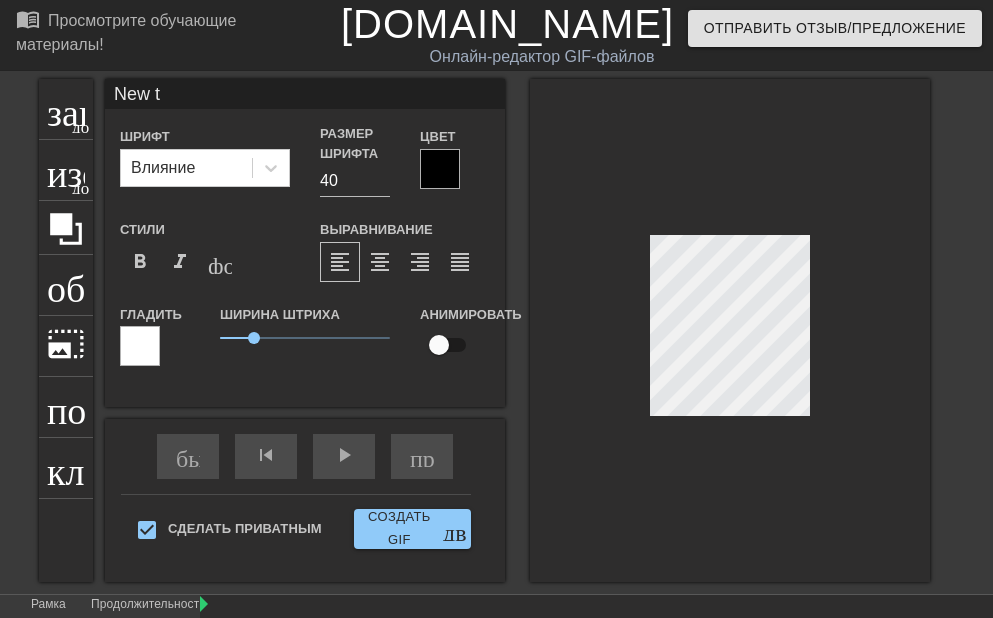type on "New" 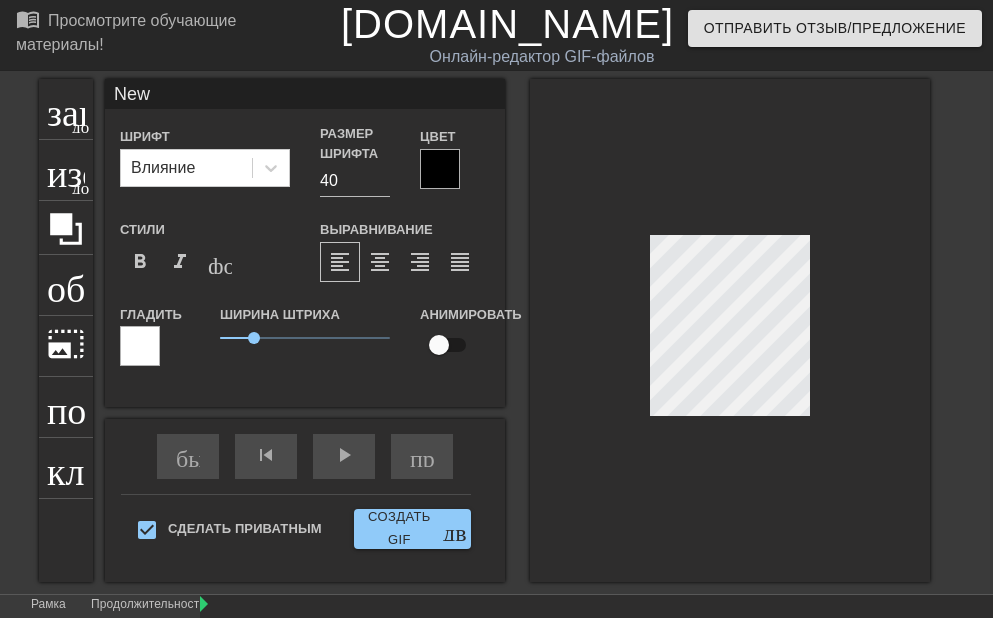 type on "New" 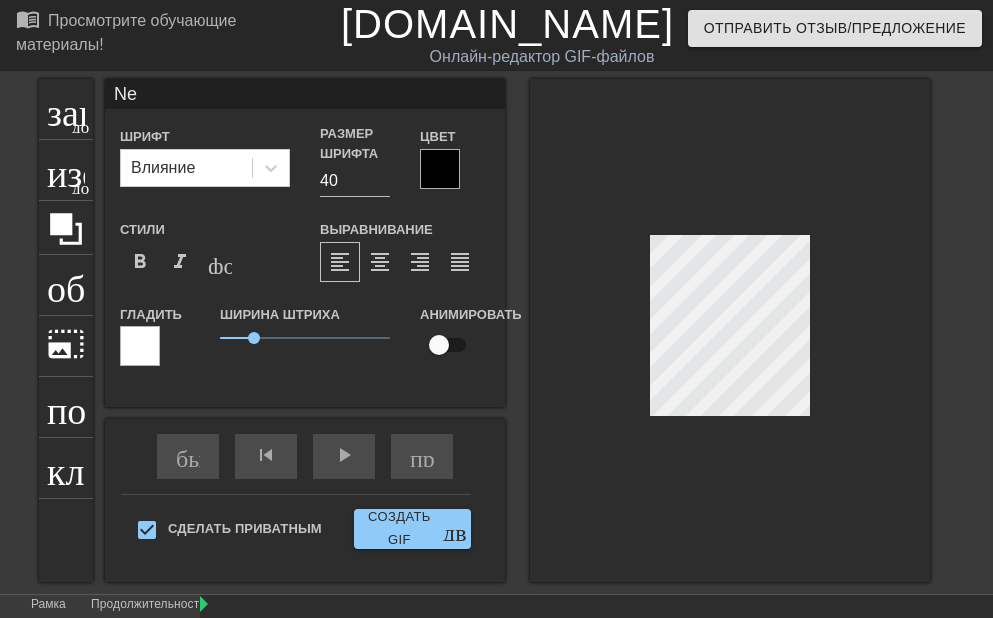 type on "N" 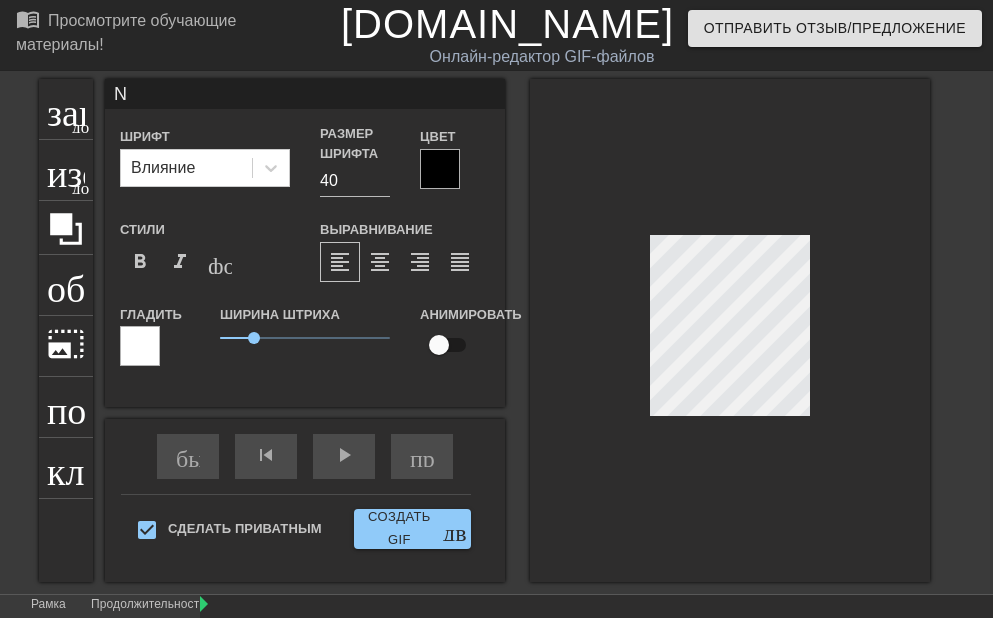 type on "N" 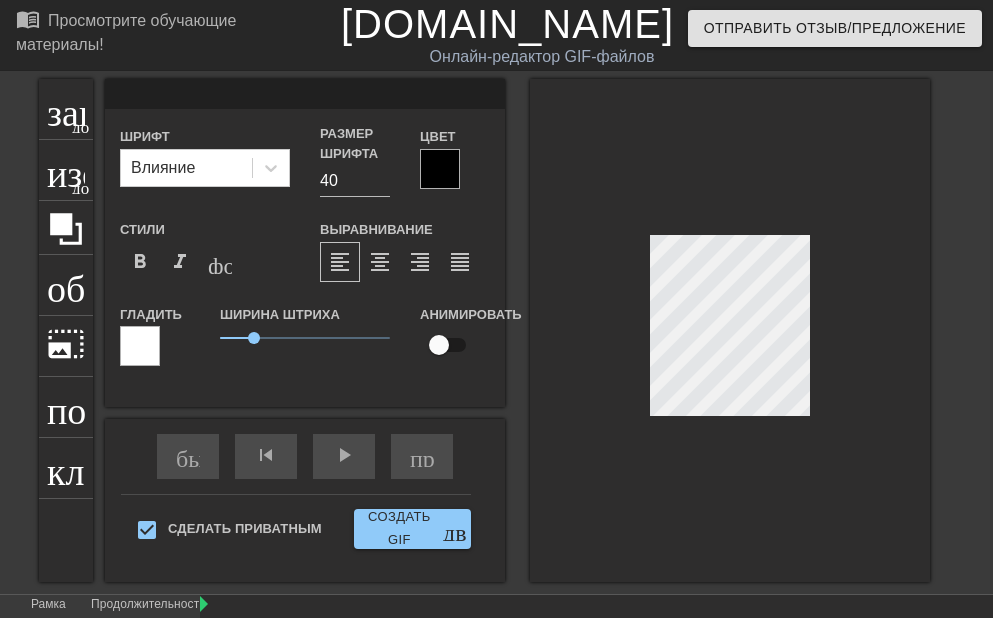 type on "," 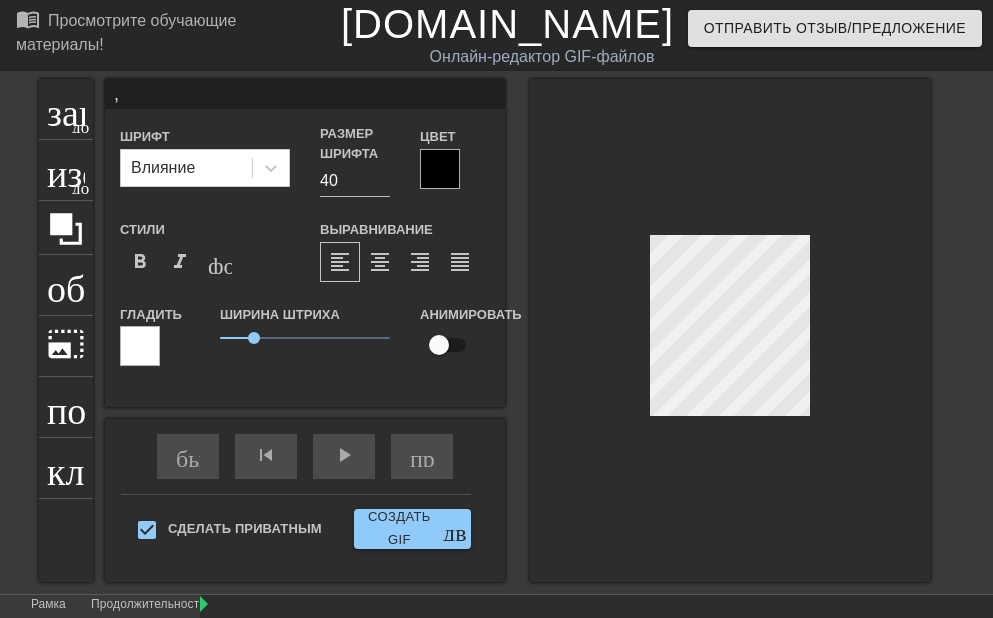 type 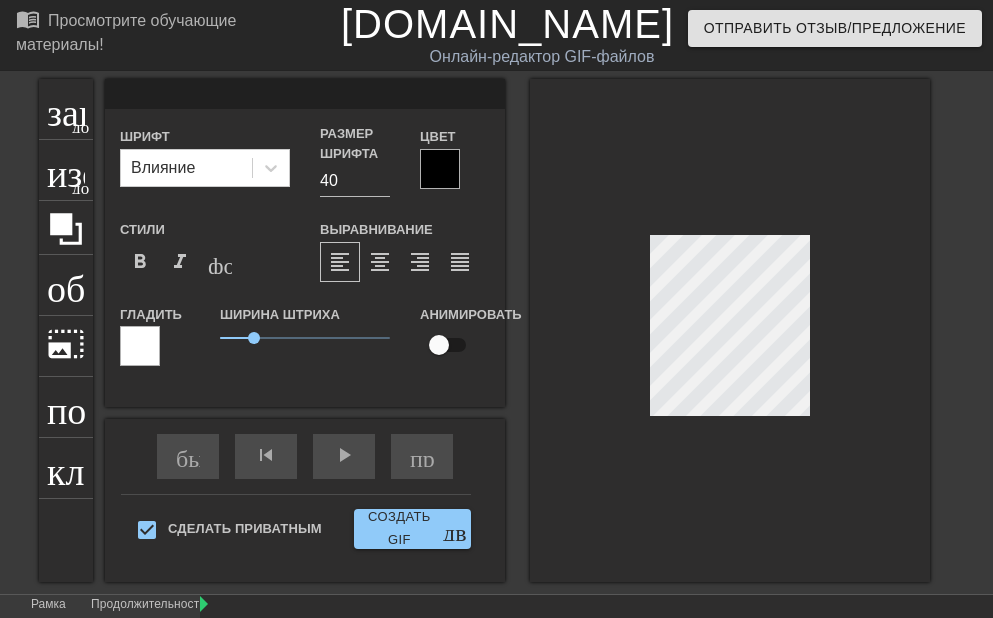 scroll, scrollTop: 1, scrollLeft: 2, axis: both 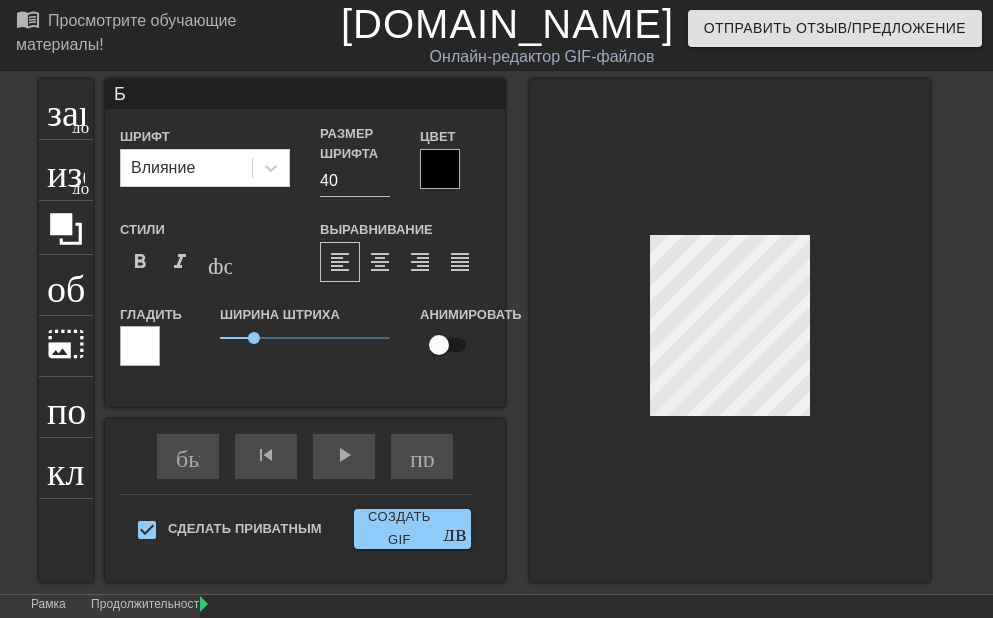 type on "Б" 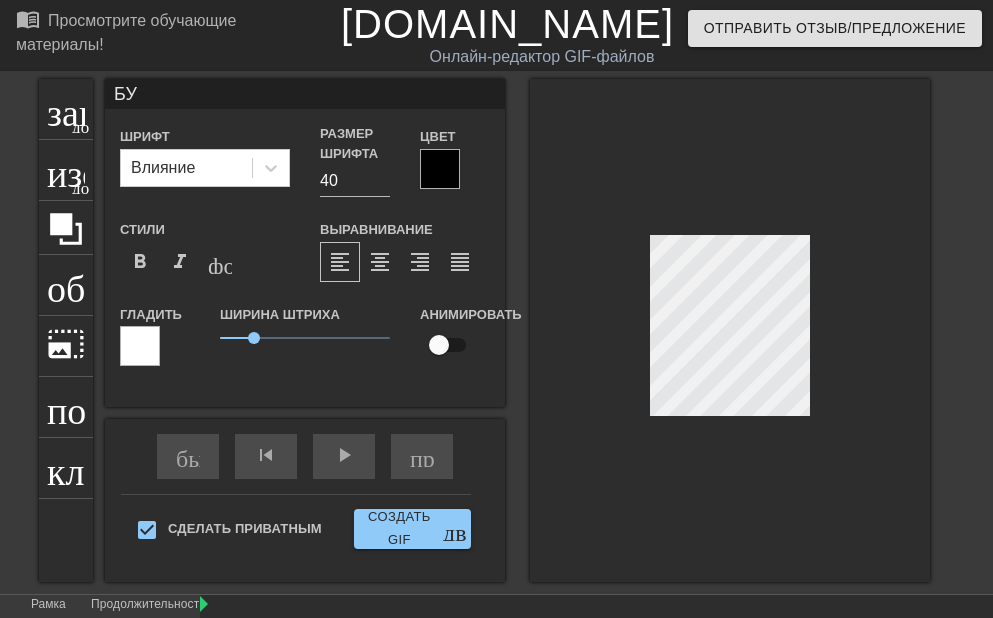 type on "БУГ" 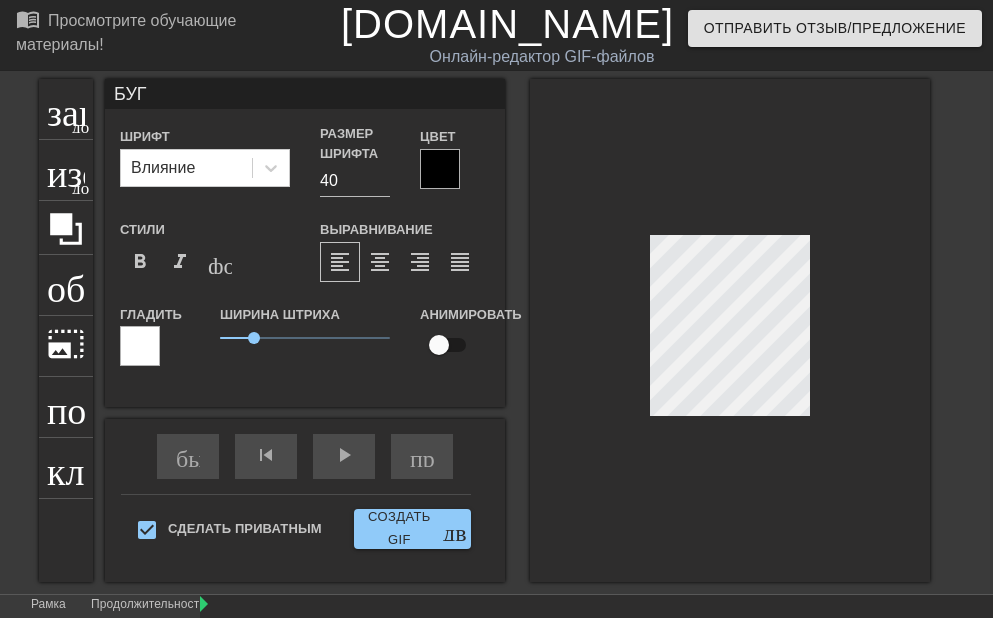 type on "БУГЫ" 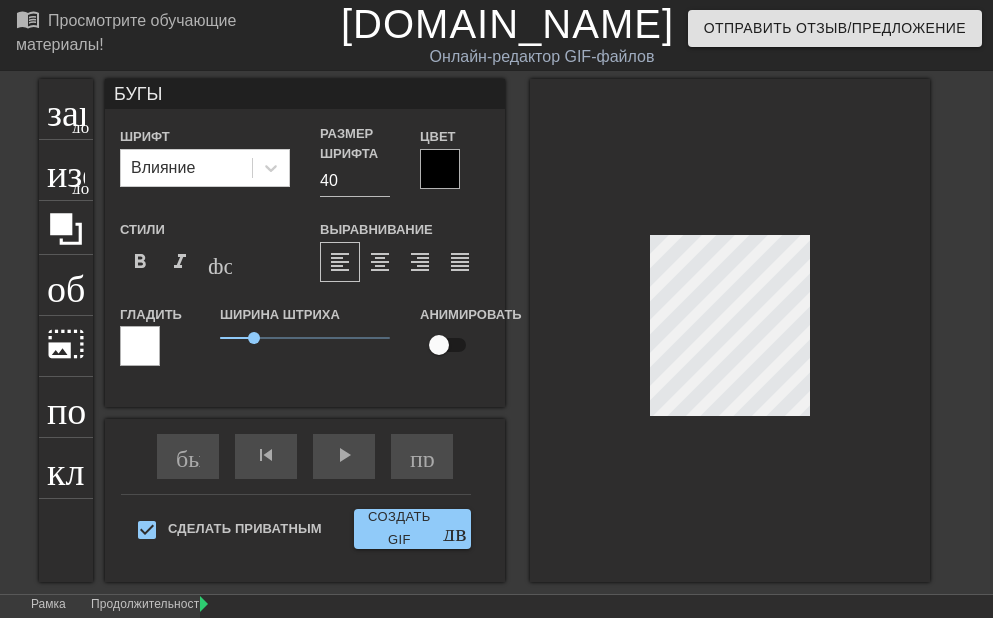 type on "БУГЫ-" 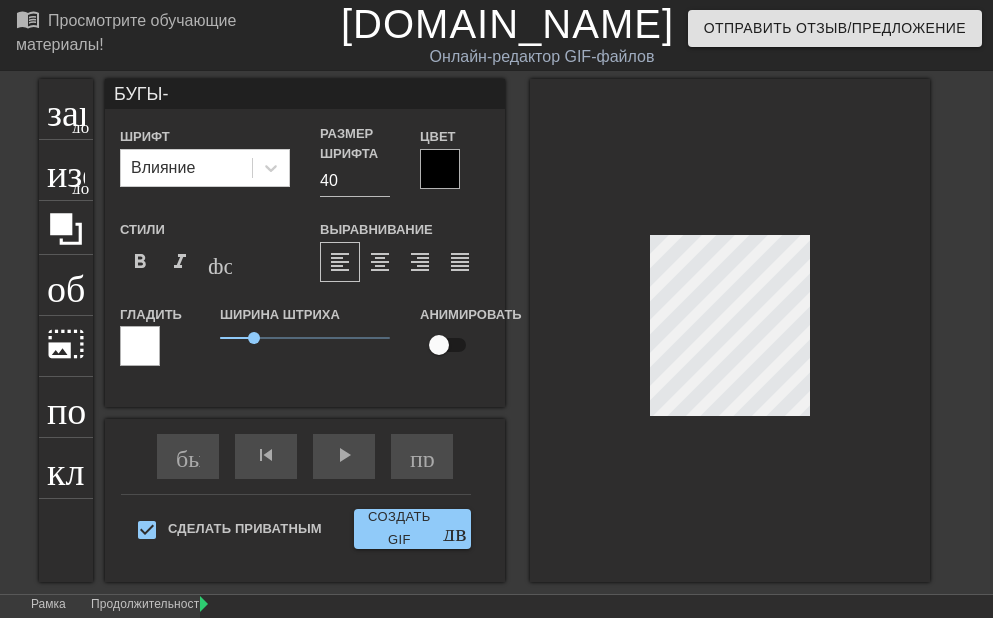type on "БУГЫ-Н" 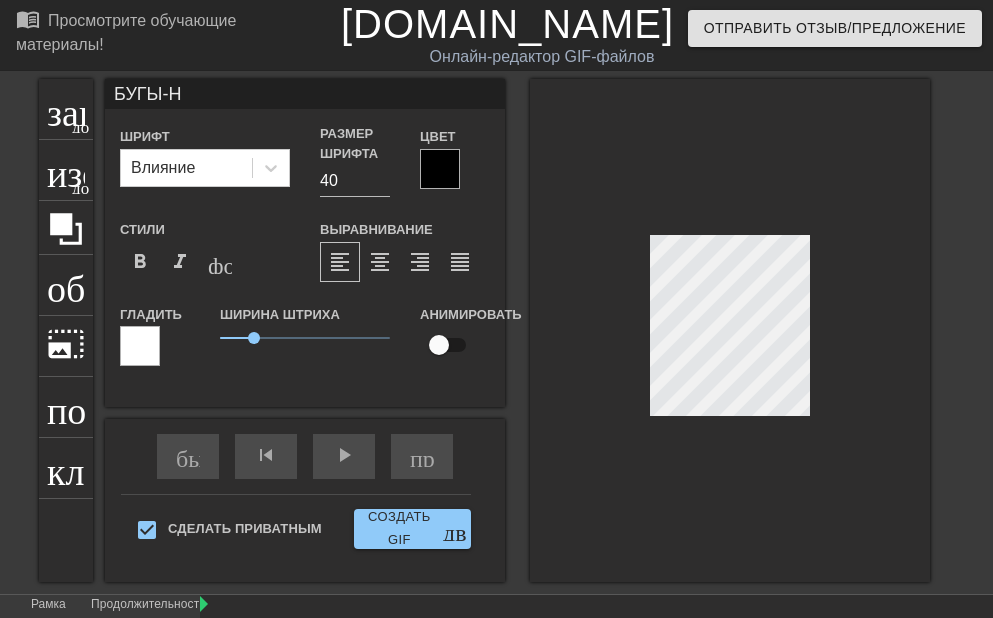 type on "БУГЫ-НЫ" 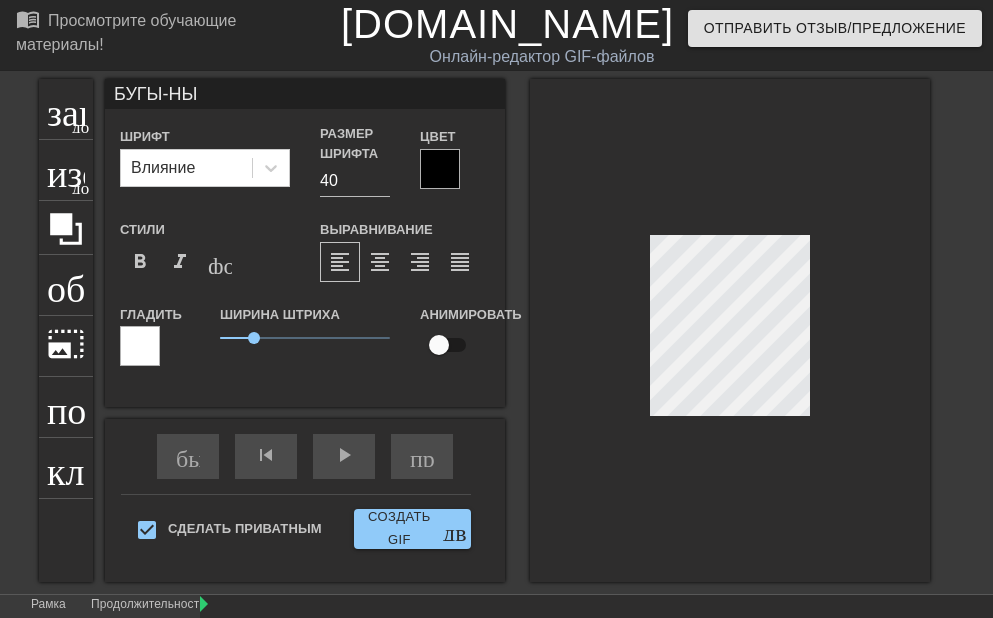 scroll, scrollTop: 1, scrollLeft: 4, axis: both 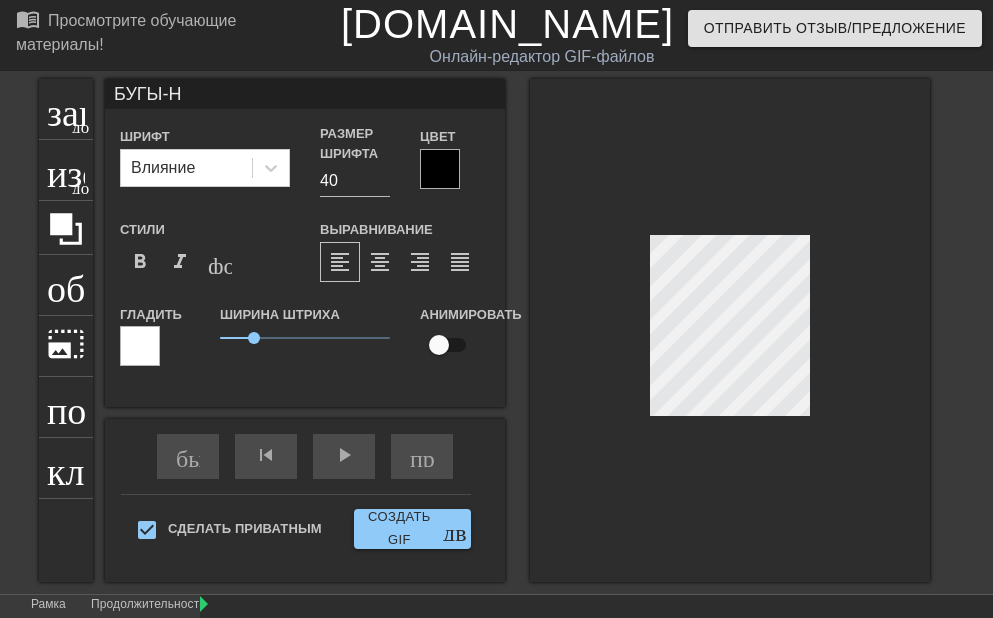 type on "БУГЫ-" 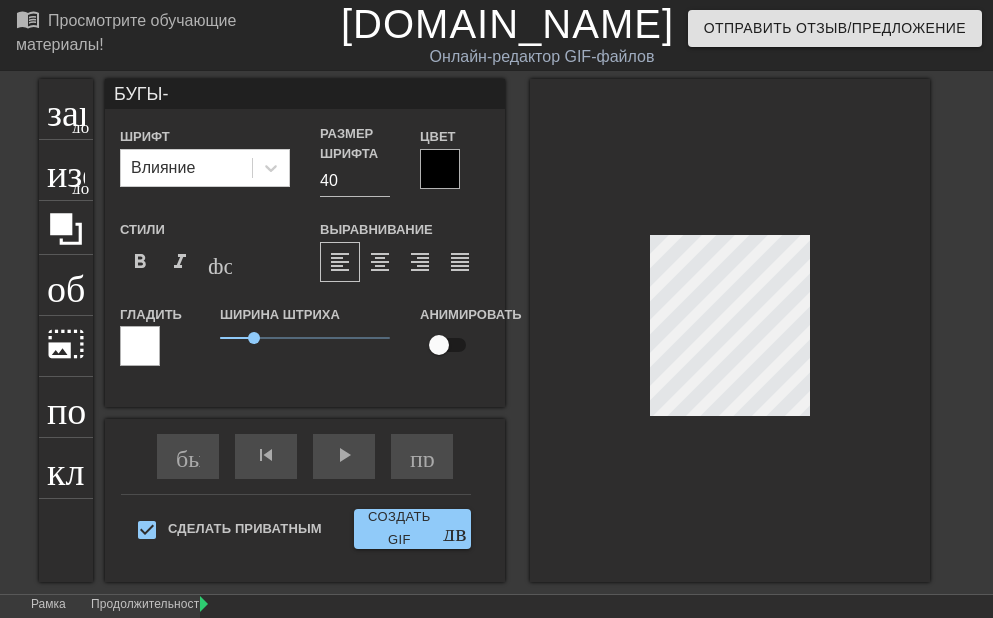 type on "БУГЫ-" 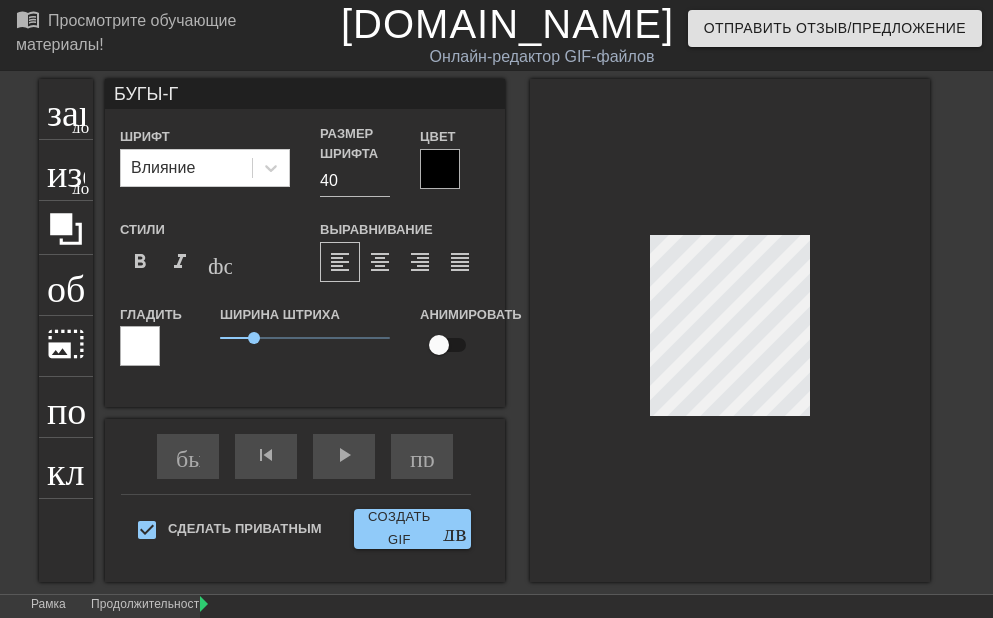 type on "БУГЫ-Г" 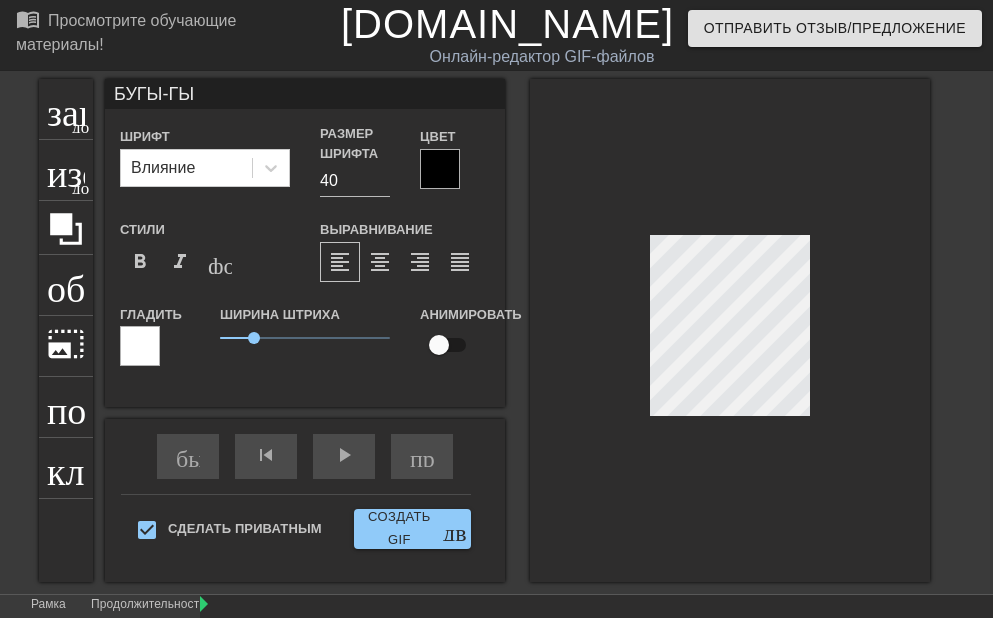scroll, scrollTop: 3, scrollLeft: 2, axis: both 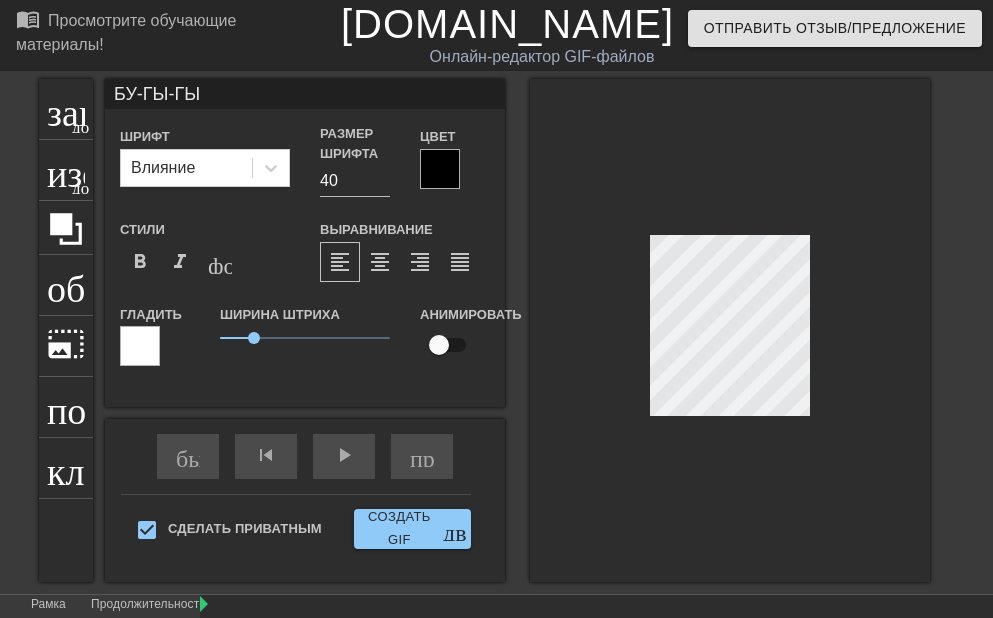 type on "БУ-ГЫ-ГЫ" 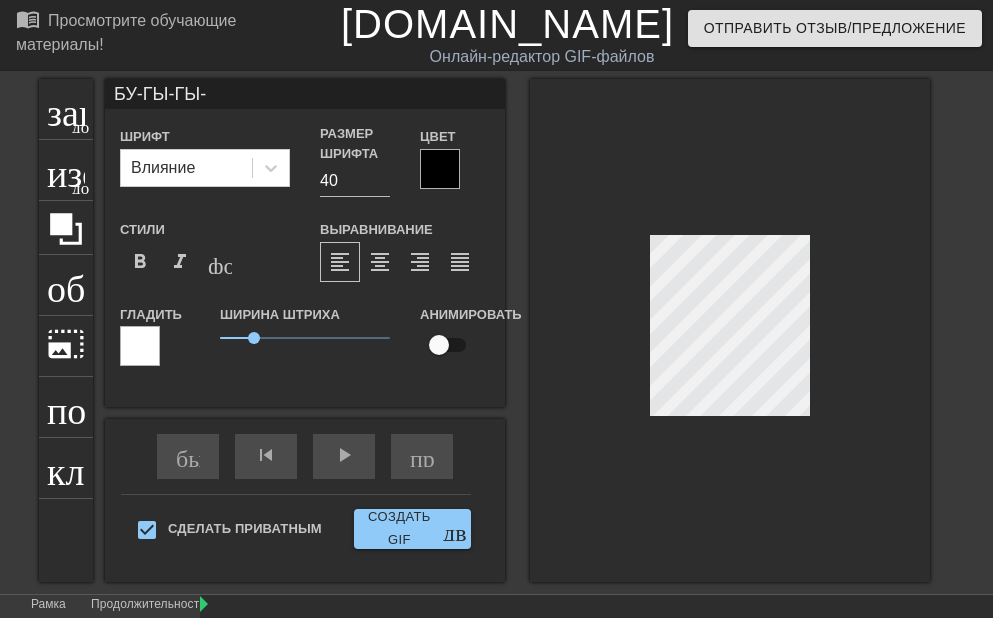 type on "БУ-ГЫ-ГЫ-Г" 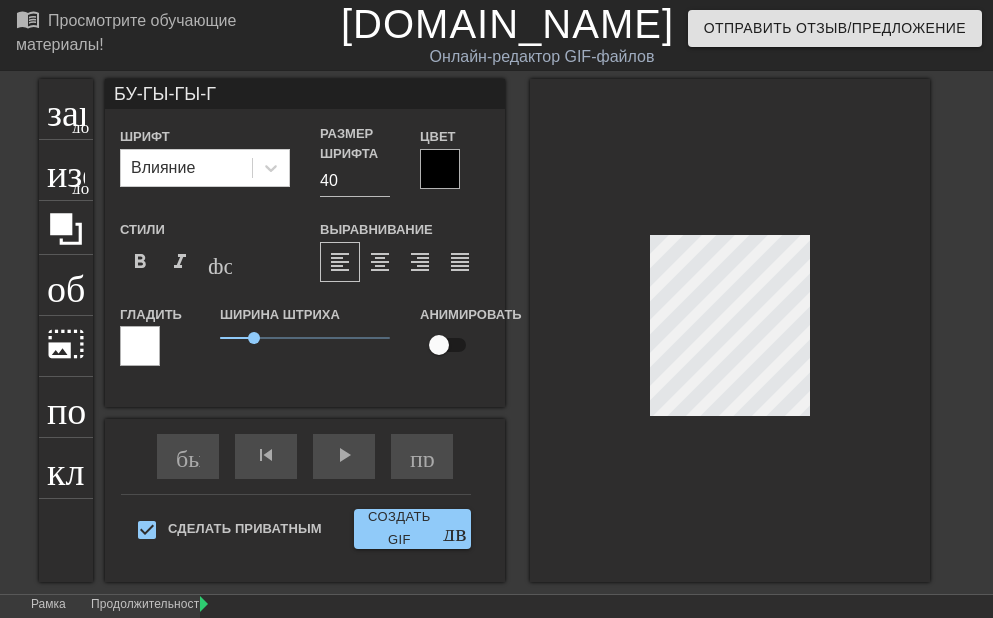 type on "БУ-ГЫ-ГЫ-ГА" 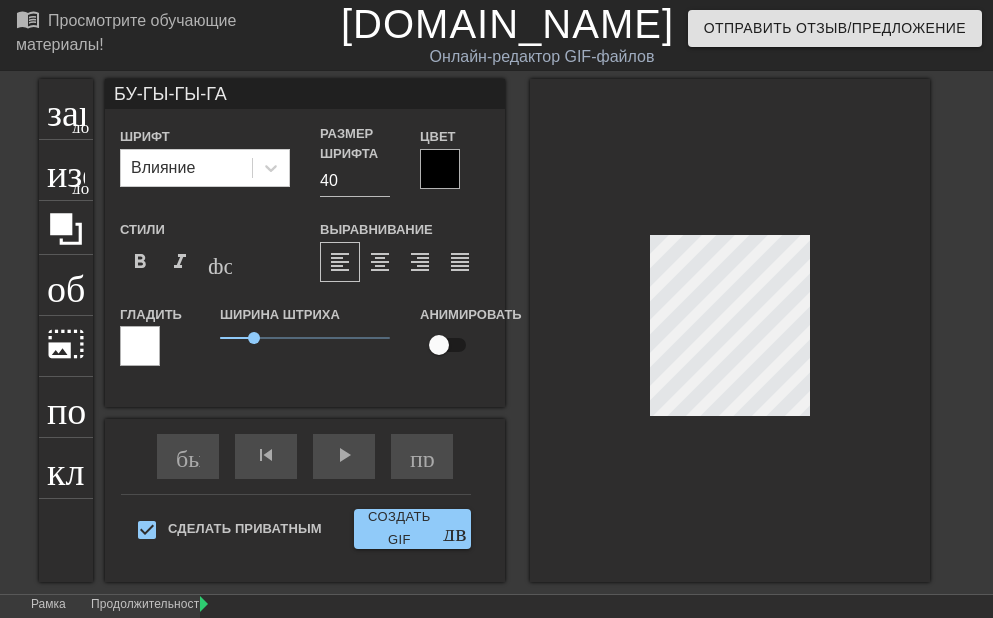 type on "БУ-ГЫ-ГЫ-ГАА" 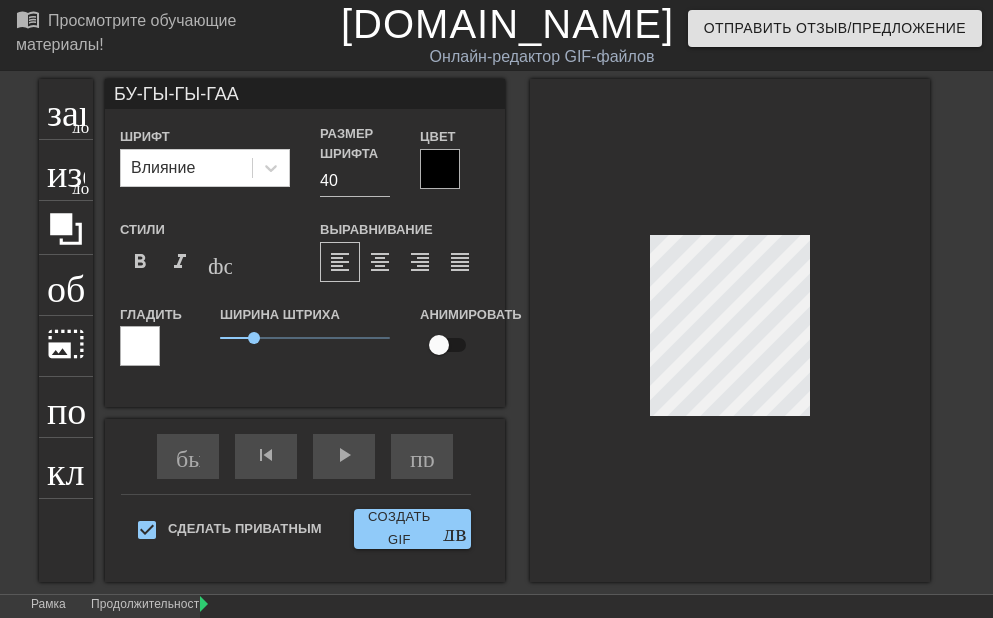 type on "БУ-ГЫ-ГЫ-ГААА" 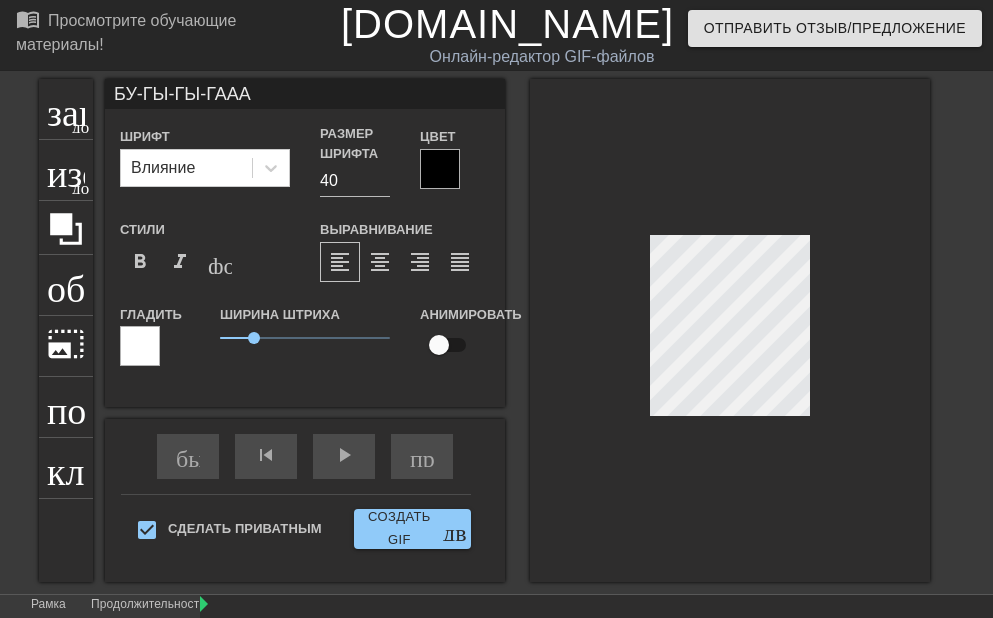 scroll, scrollTop: 3, scrollLeft: 7, axis: both 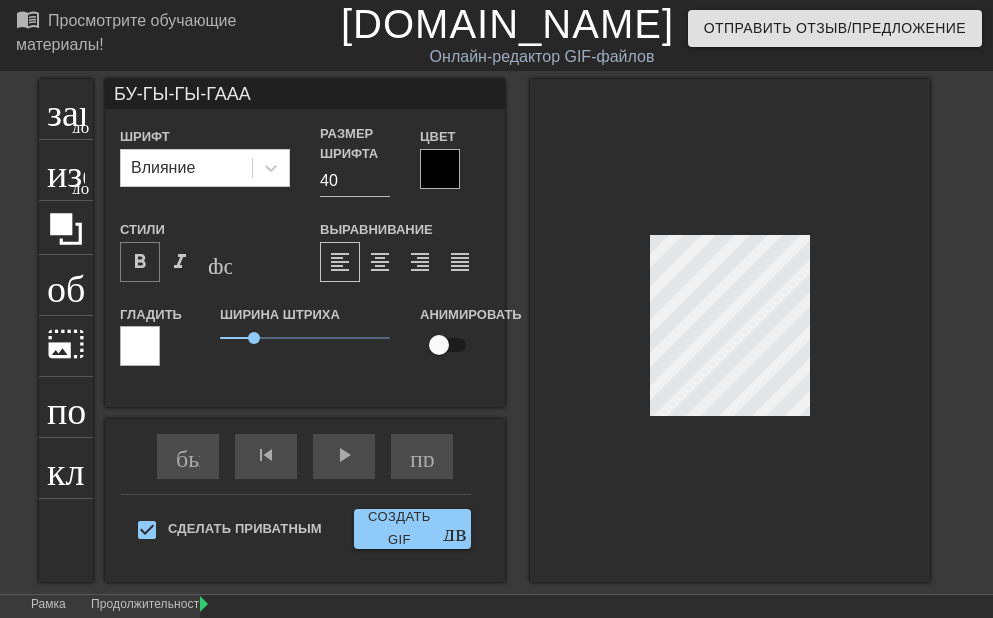 click on "format_bold" at bounding box center [140, 262] 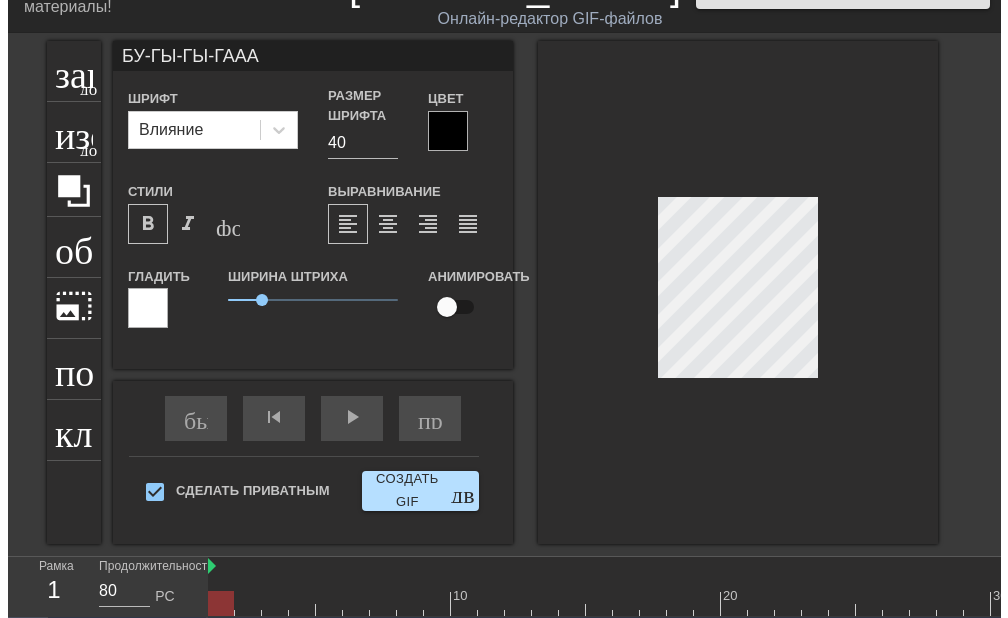 scroll, scrollTop: 0, scrollLeft: 0, axis: both 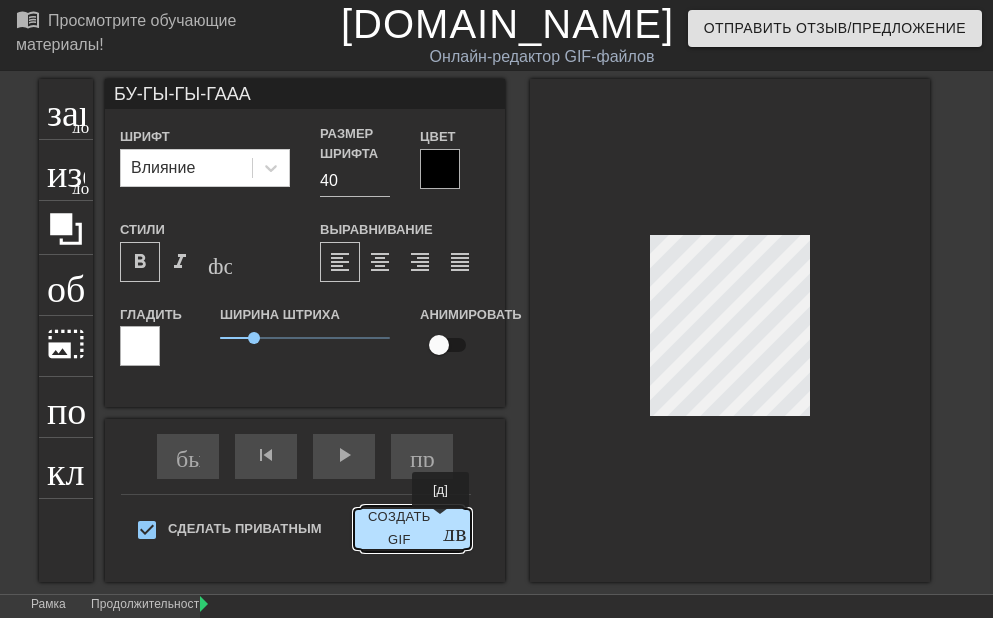 click on "Сделать приватным Создать GIF двойная_стрелка" at bounding box center [296, 533] 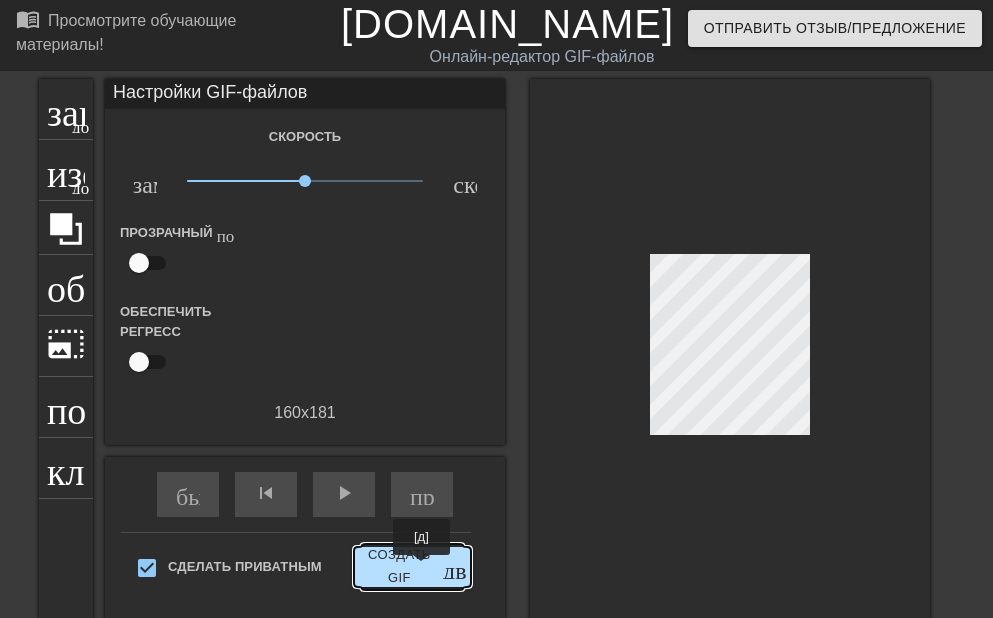 click on "Создать GIF" at bounding box center (399, 567) 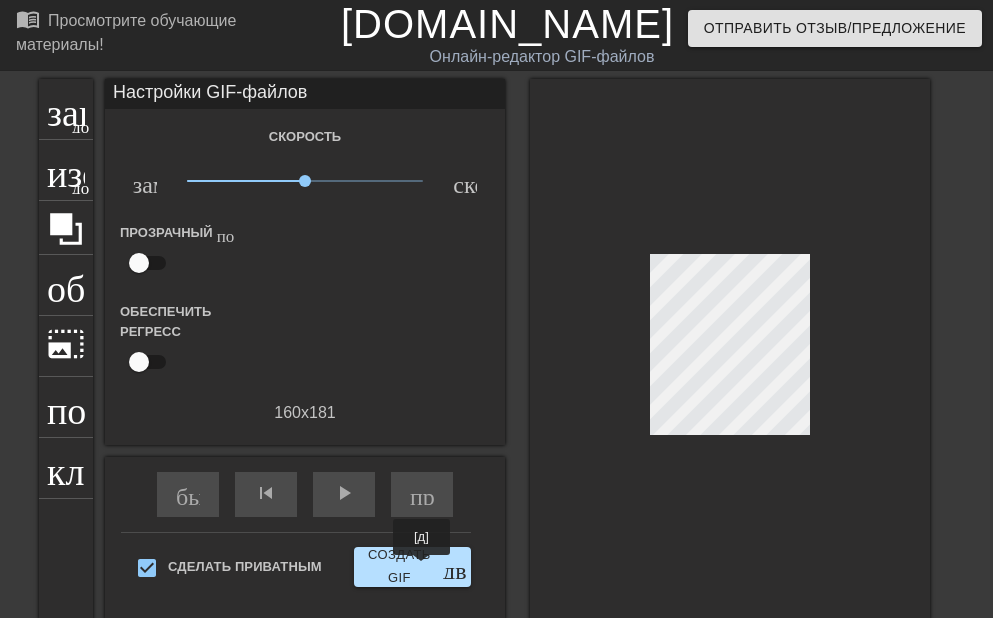 click on "menu_book Просмотрите обучающие материалы! [DOMAIN_NAME] Онлайн-редактор GIF-файлов Отправить отзыв/предложение заголовок добавить_круг изображение добавить_круг обрезать photo_size_select_large помощь клавиатура Настройки GIF-файлов Скорость замедленное_видео х1.00 скорость Прозрачный помощь Обеспечить регресс 160  х  181 быстрая_перемотка skip_previous play_arrow пропустить_следующий Сделать приватным Создать GIF двойная_стрелка     Рамка 1 Продолжительность 80 РС                                       10                                         20                                         30     БУ-ГЫ-ГЫ-ГААА [д]" at bounding box center (496, 369) 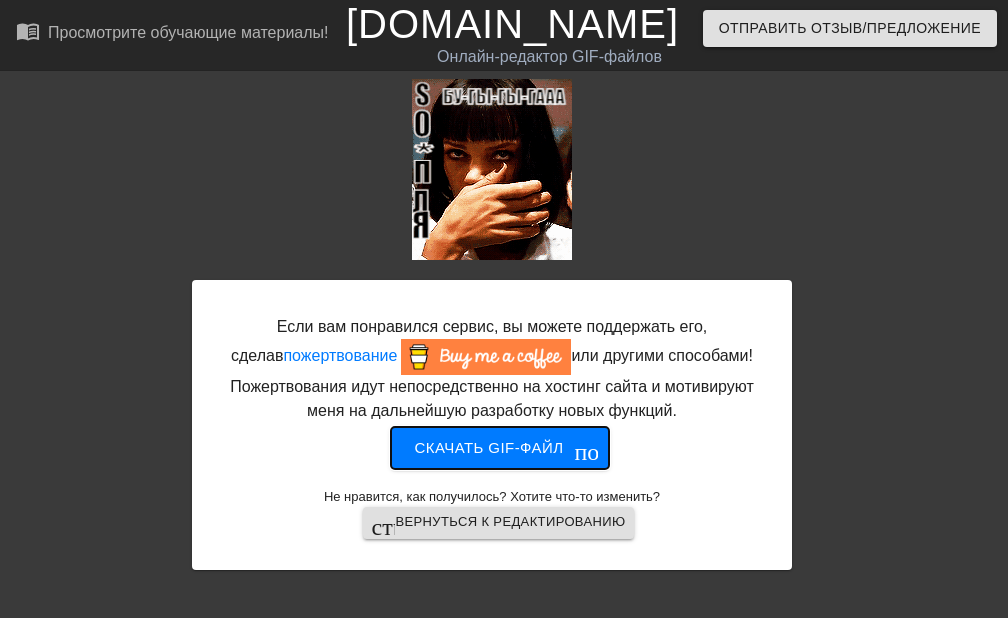 click on "Скачать gif-файл" at bounding box center (489, 448) 